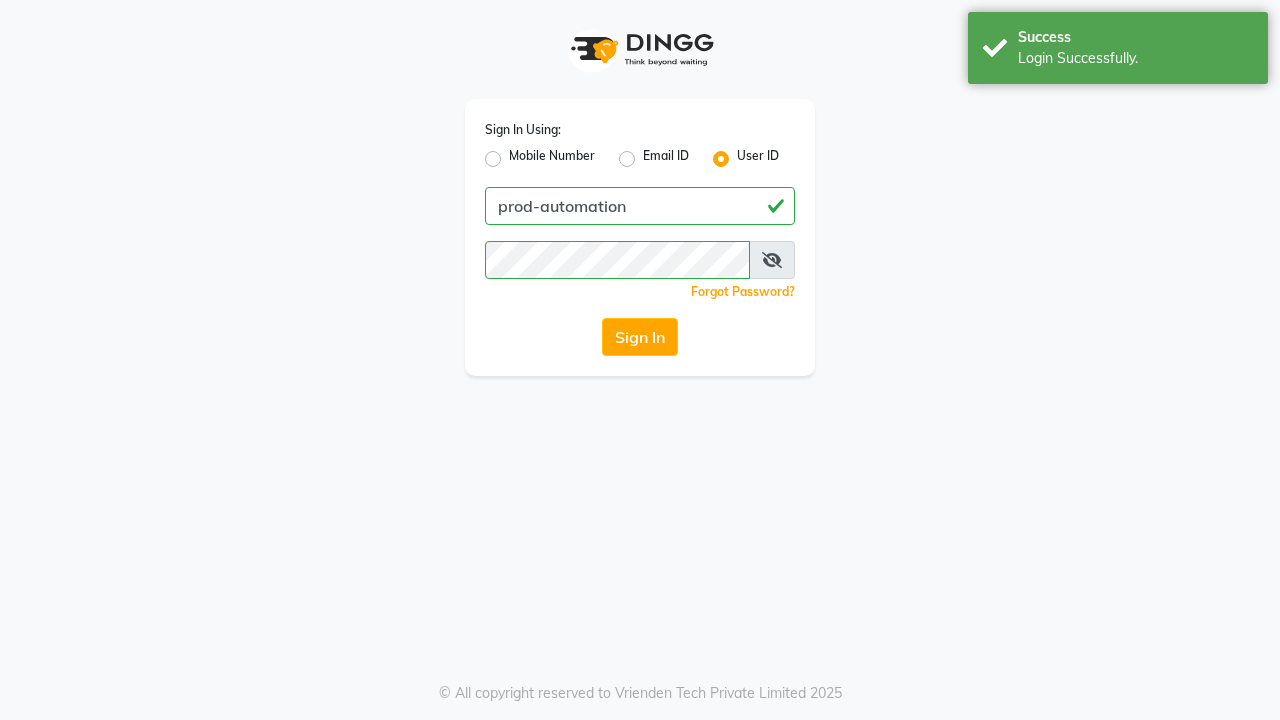 scroll, scrollTop: 0, scrollLeft: 0, axis: both 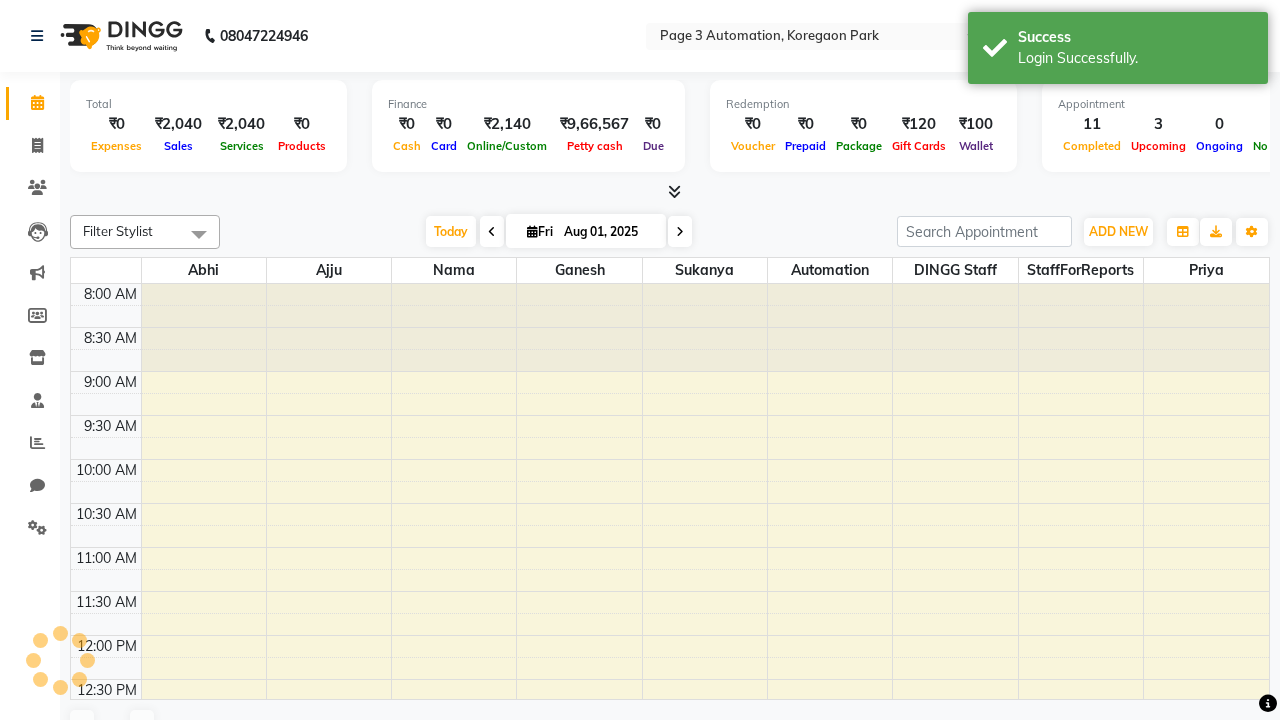 select on "en" 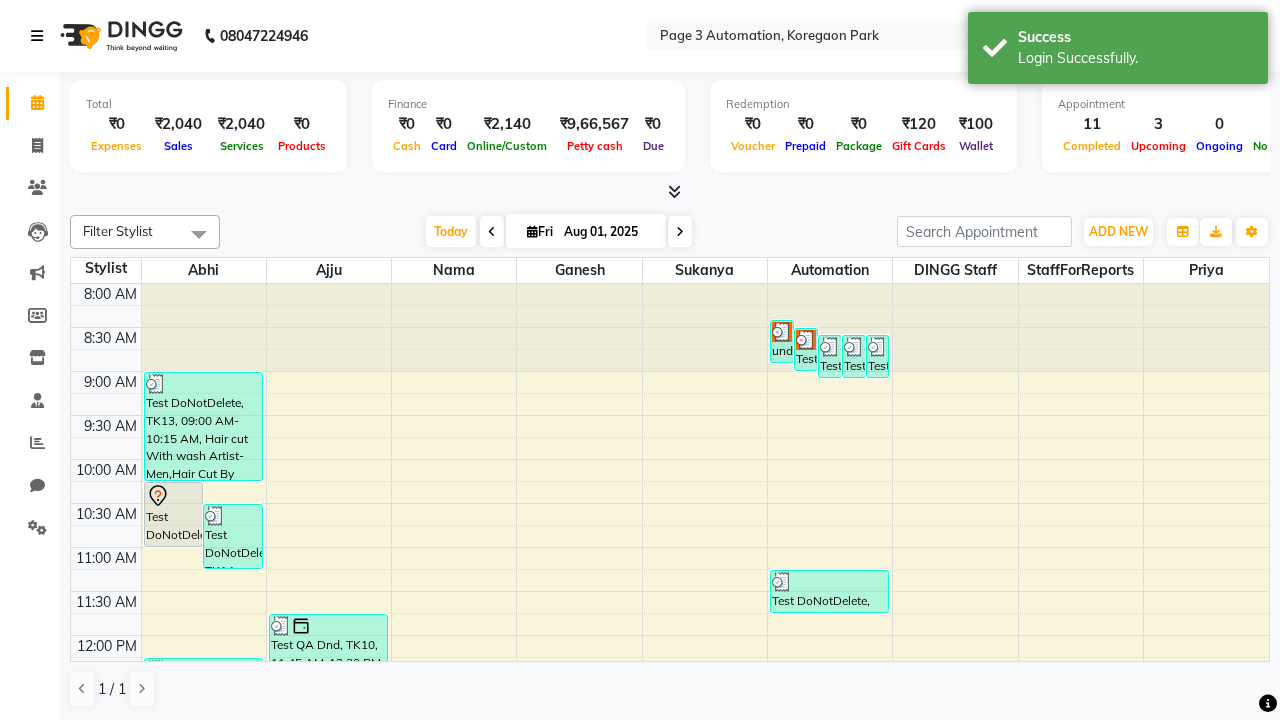 click at bounding box center (37, 36) 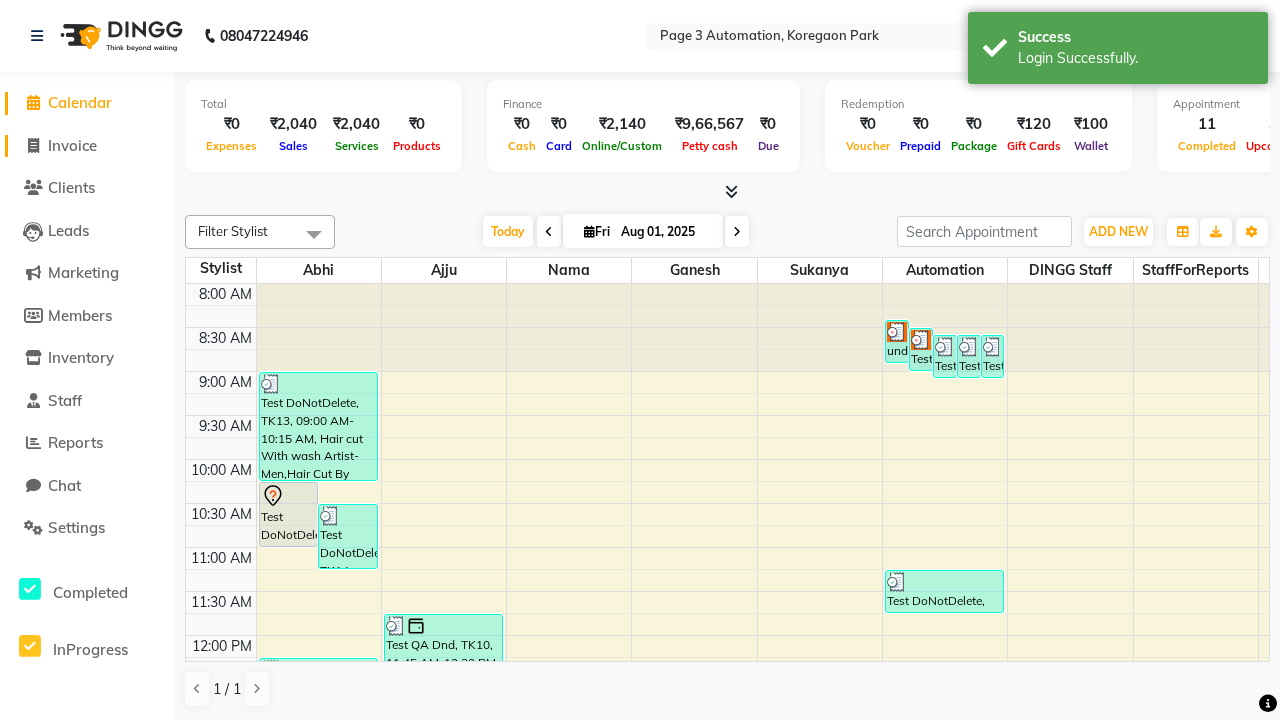 click on "Invoice" 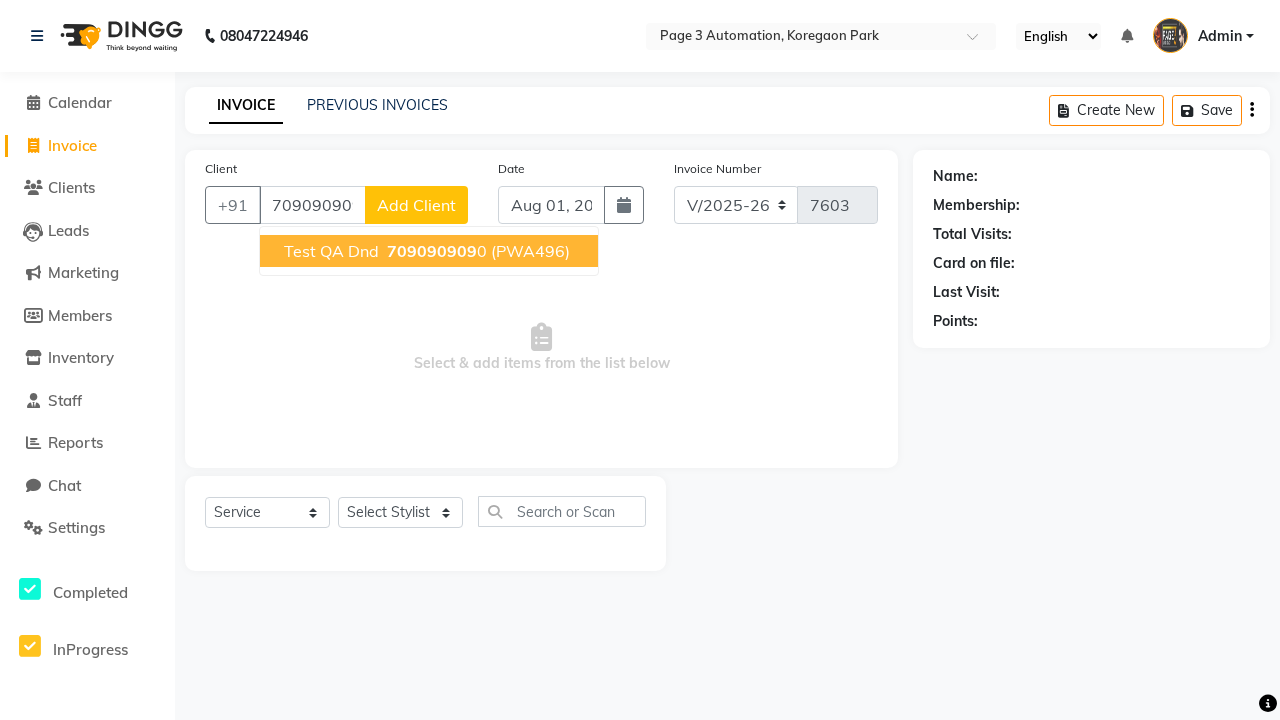 click on "709090909" at bounding box center [432, 251] 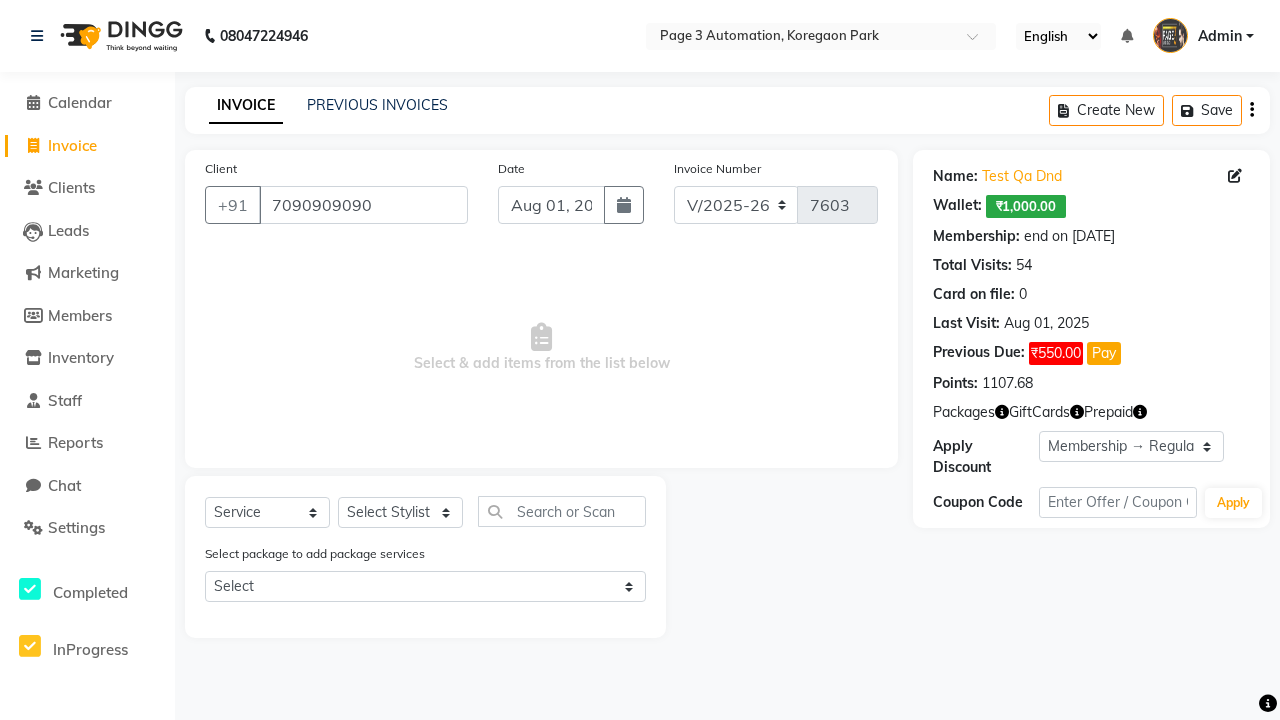 select on "0:" 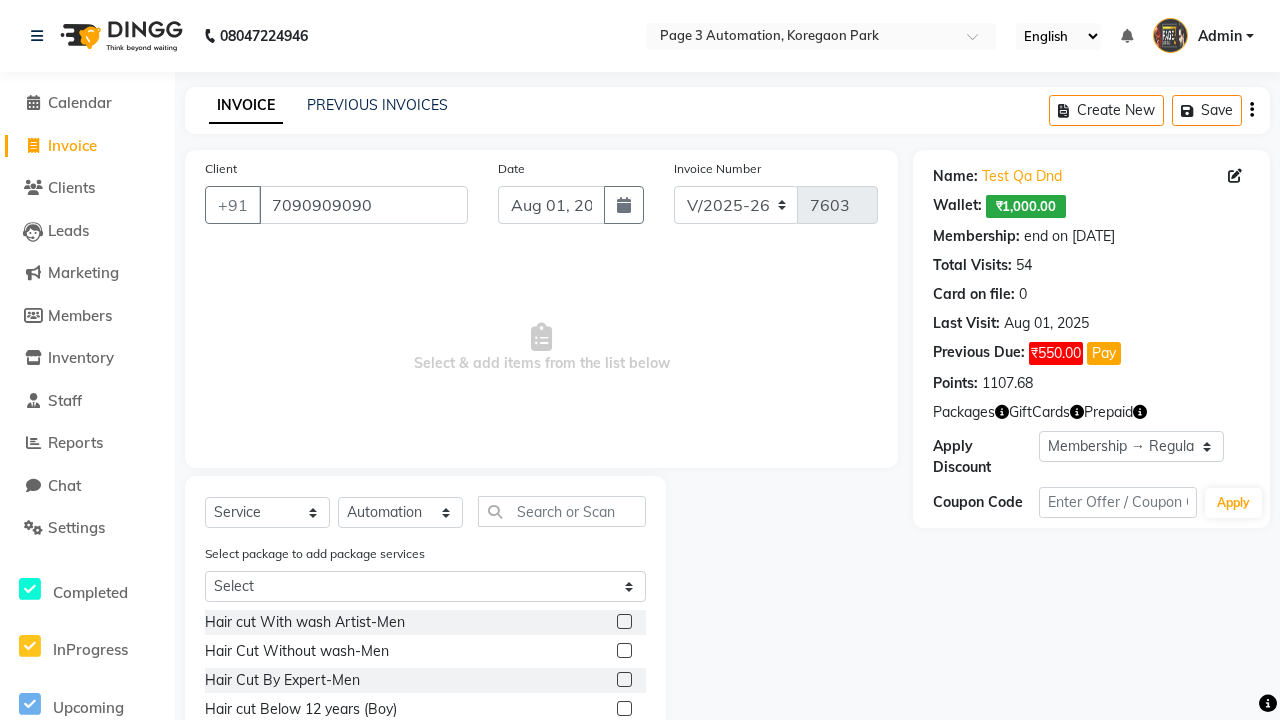 click 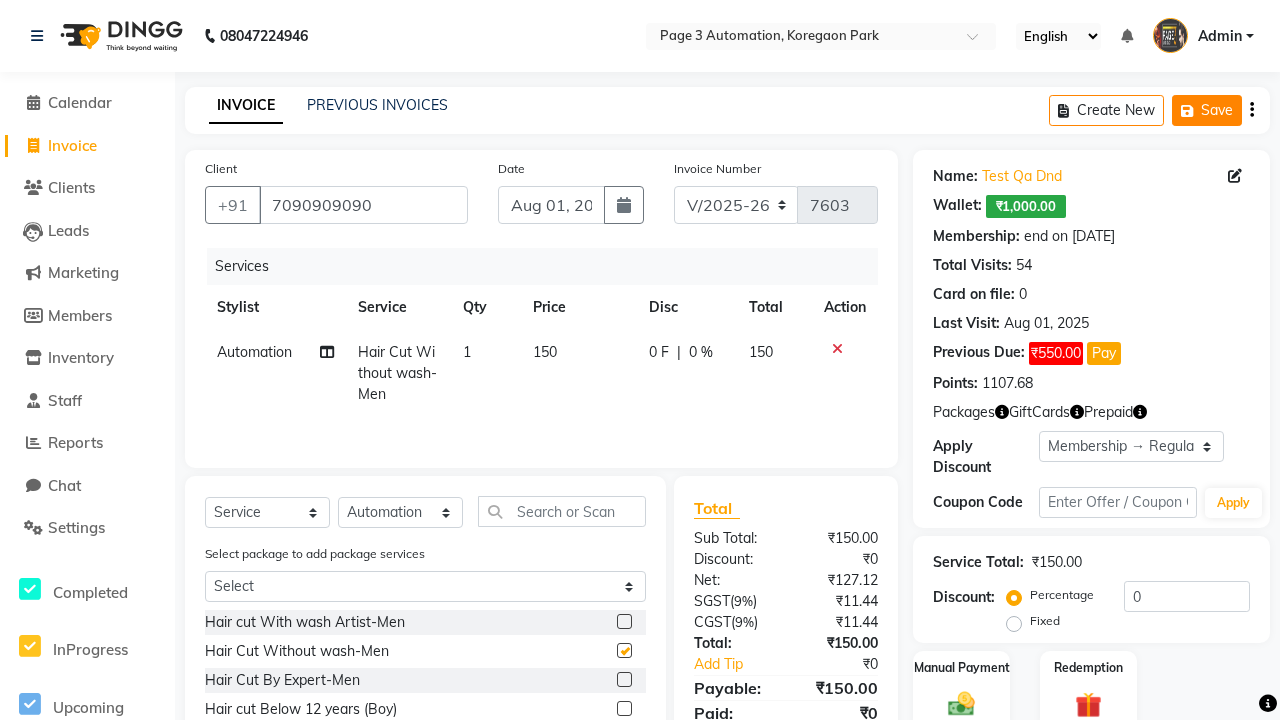 click on "Save" 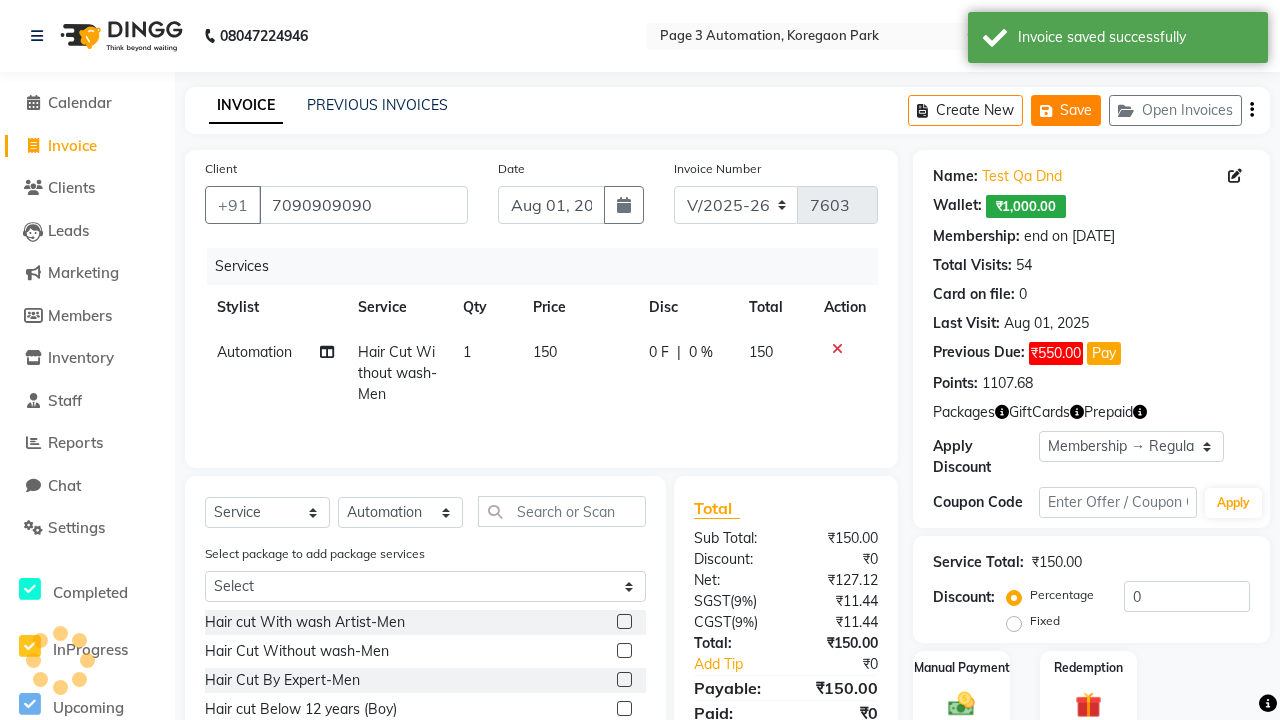 checkbox on "false" 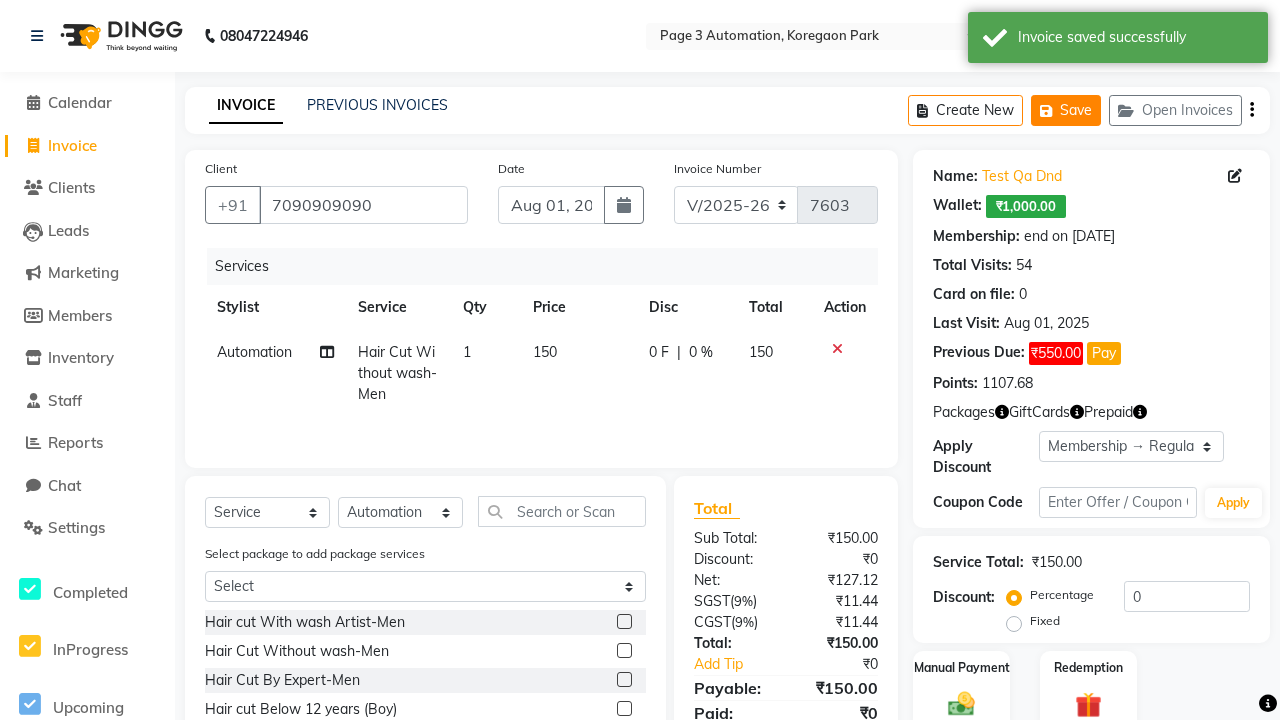 click on "Save" 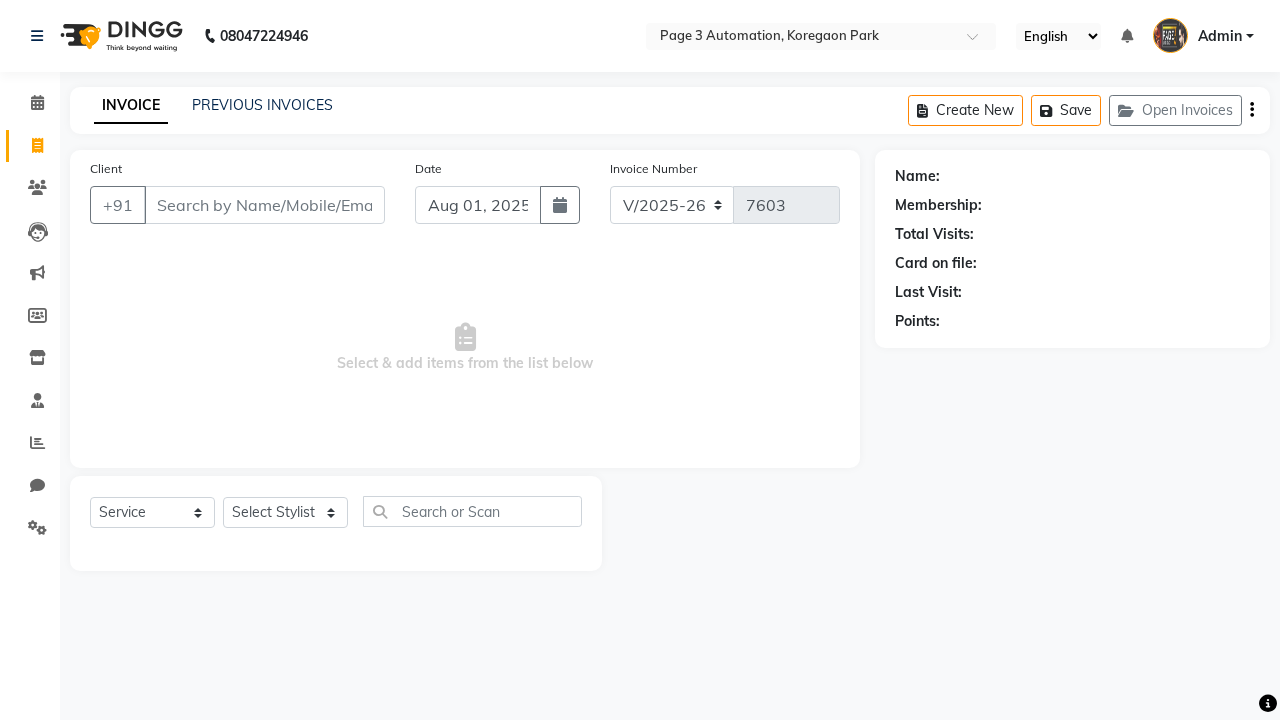 select on "2774" 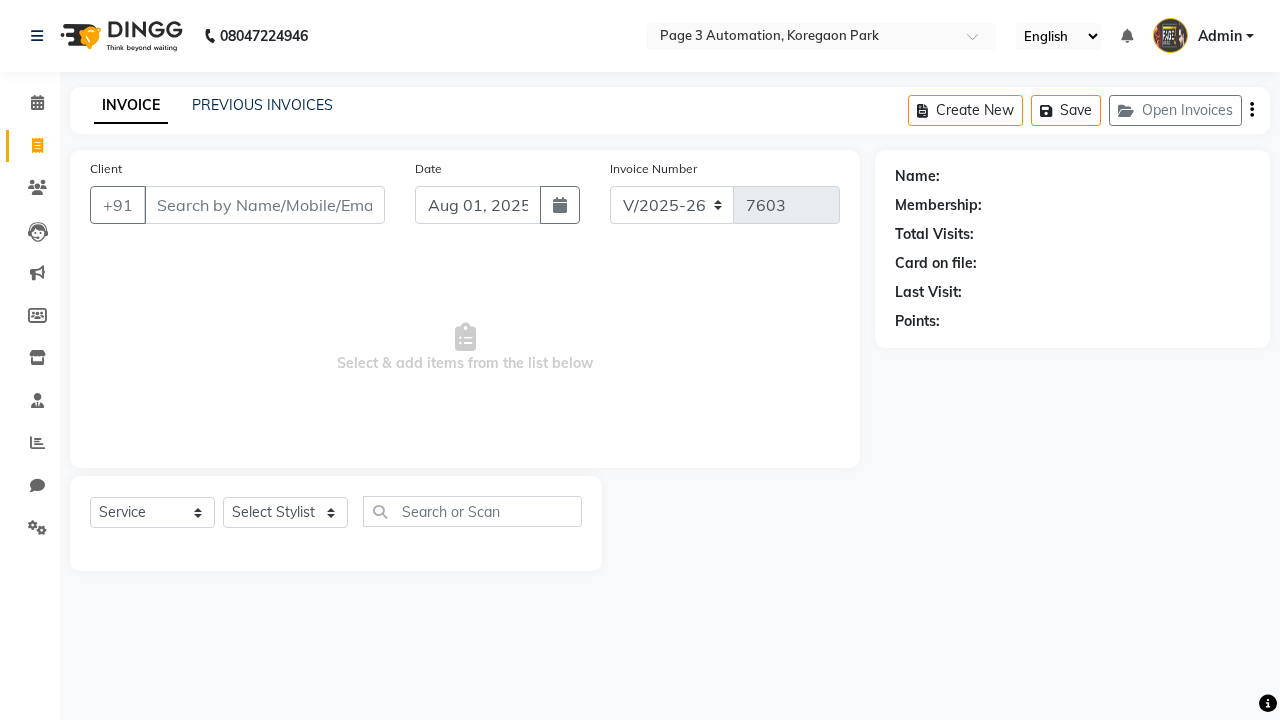 scroll, scrollTop: 0, scrollLeft: 0, axis: both 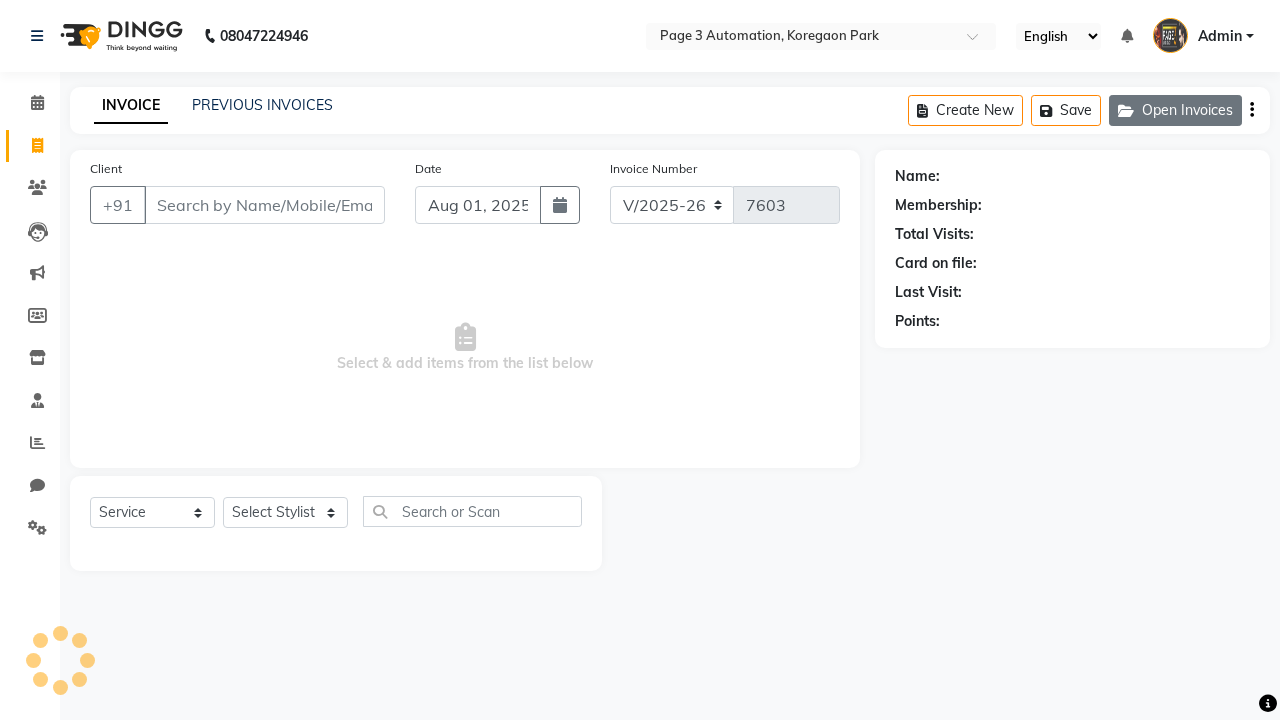click on "Open Invoices" 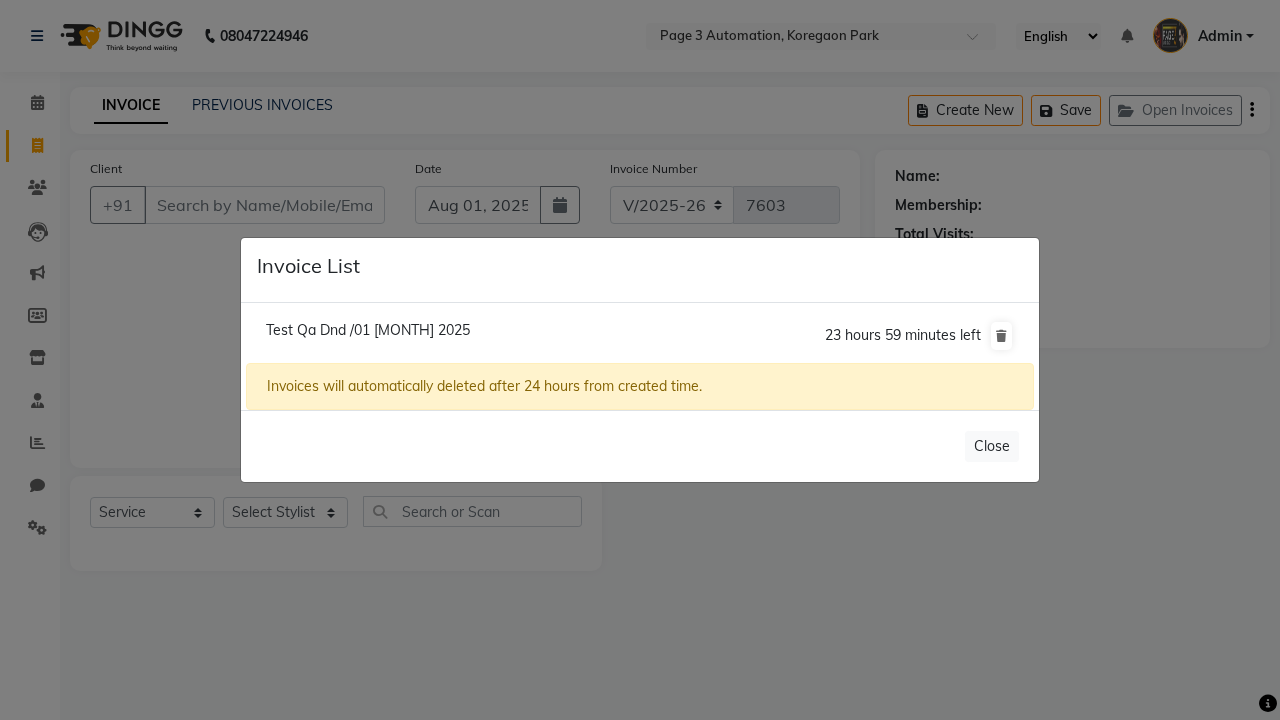click on "Test Qa Dnd /01 [MONTH] 2025" 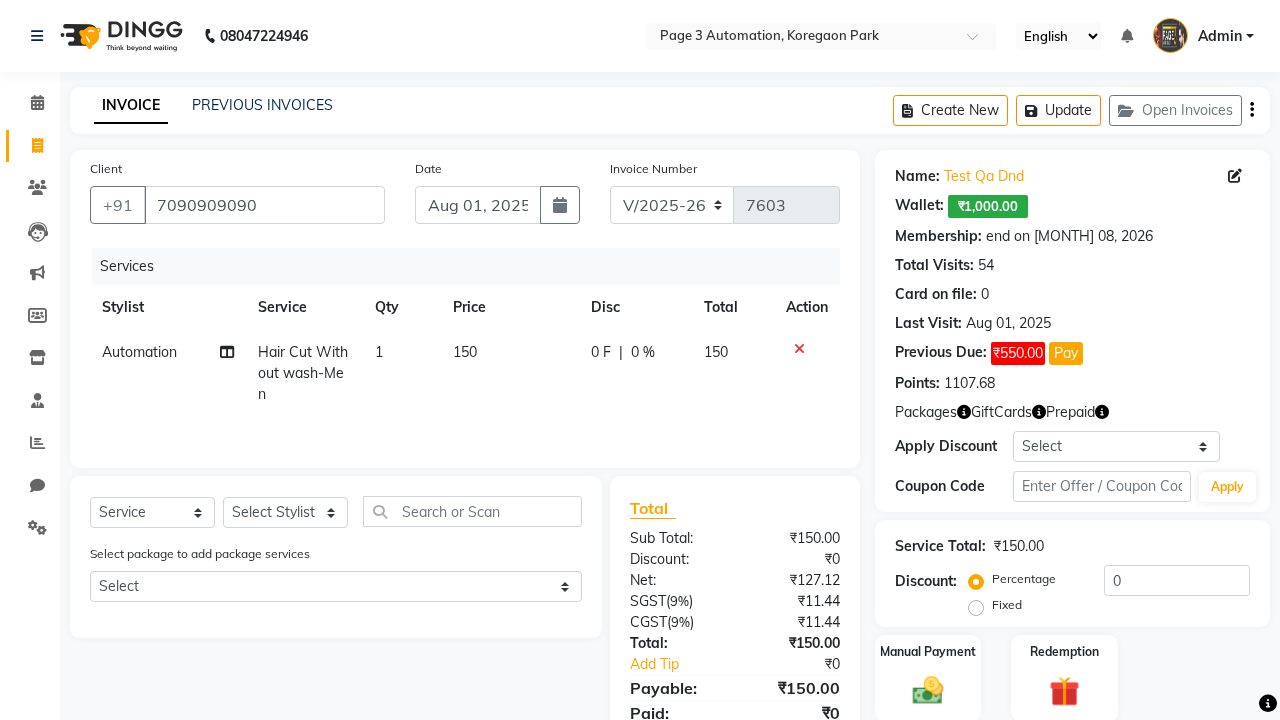 select on "71572" 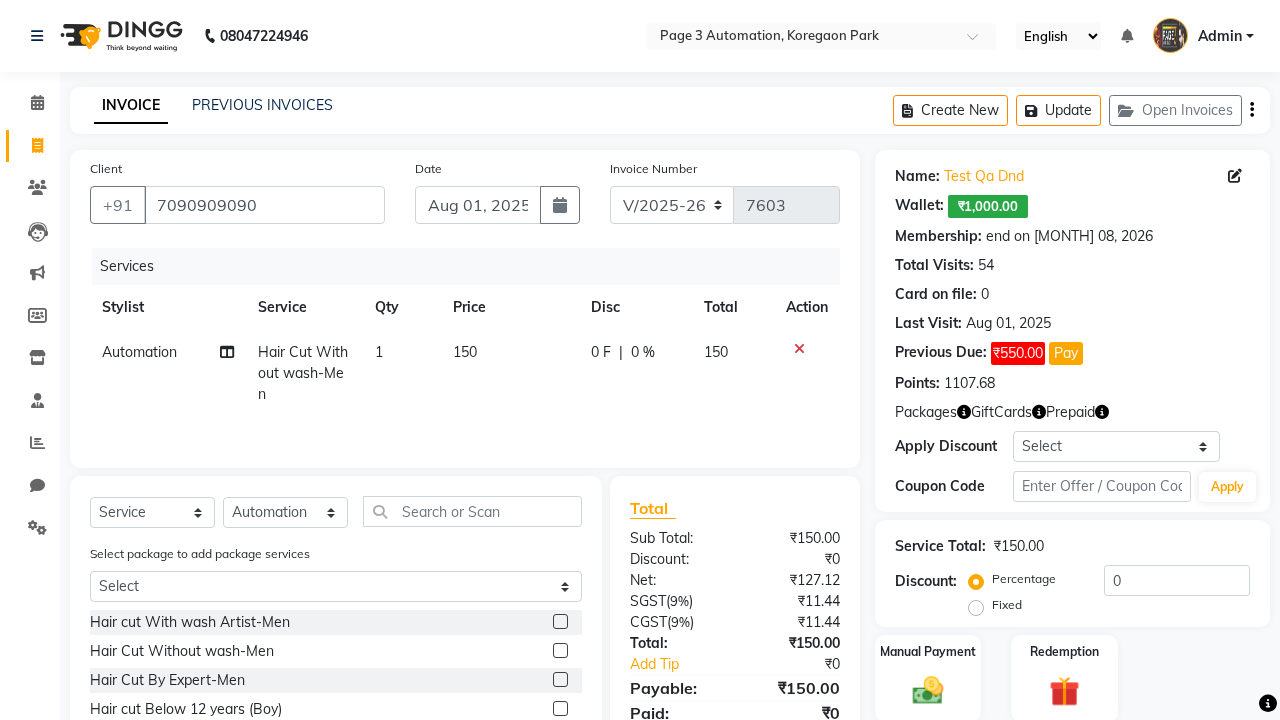 click 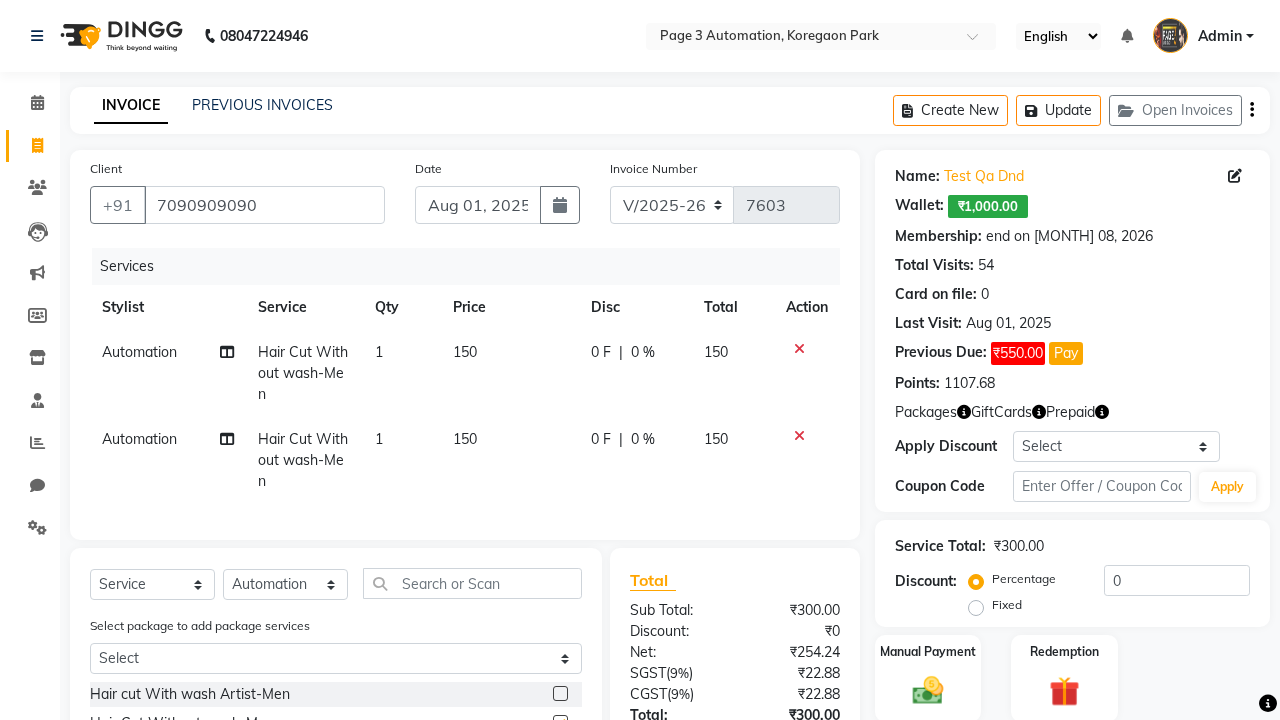 checkbox on "false" 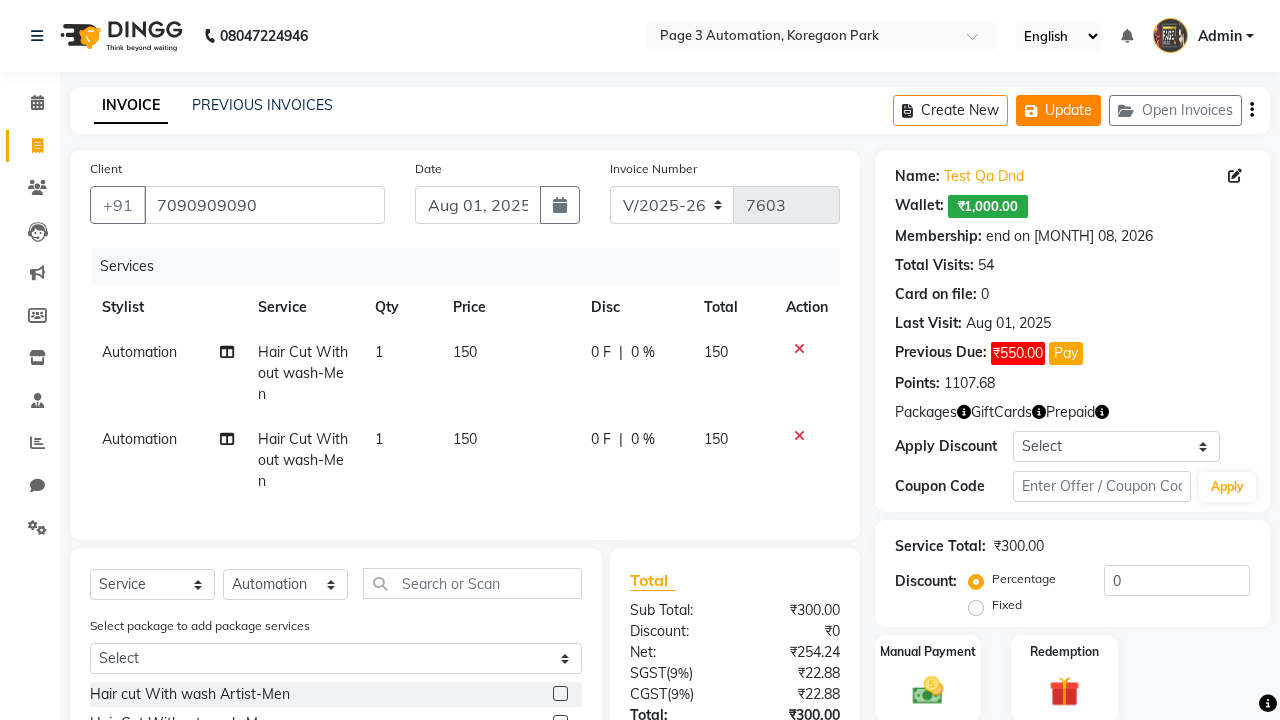 click on "Update" 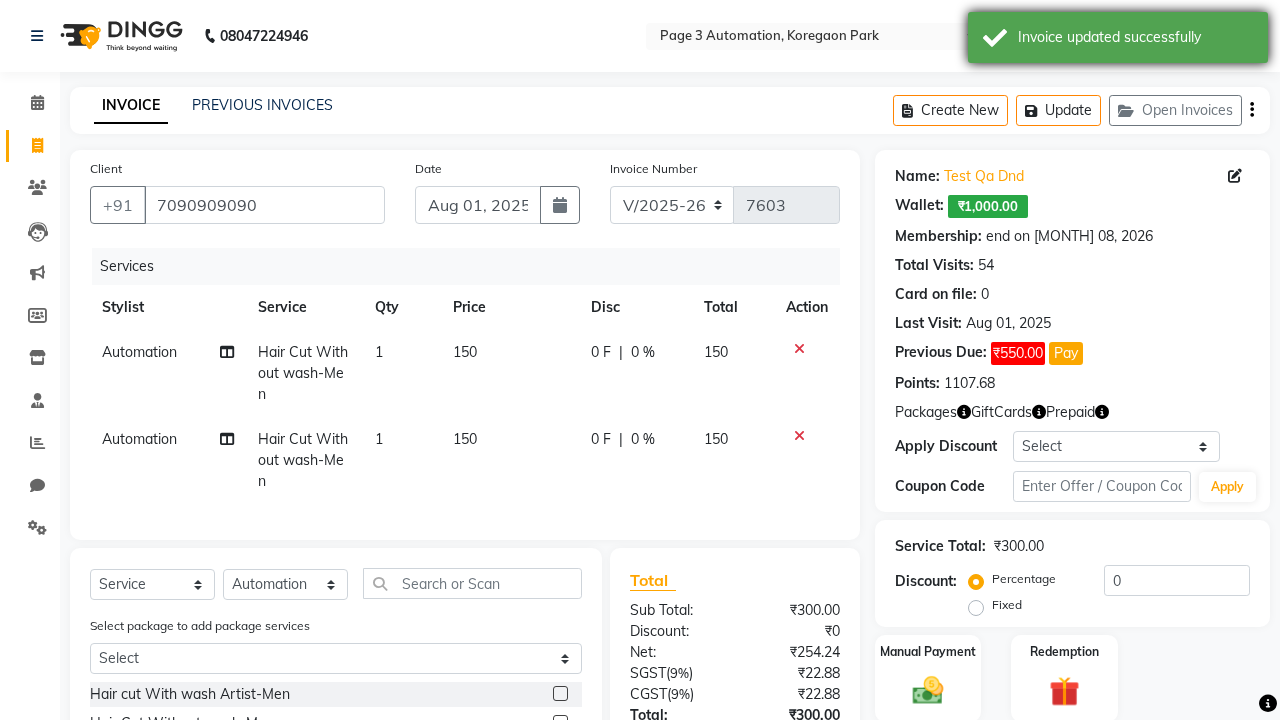 click on "Invoice updated successfully" at bounding box center [1135, 37] 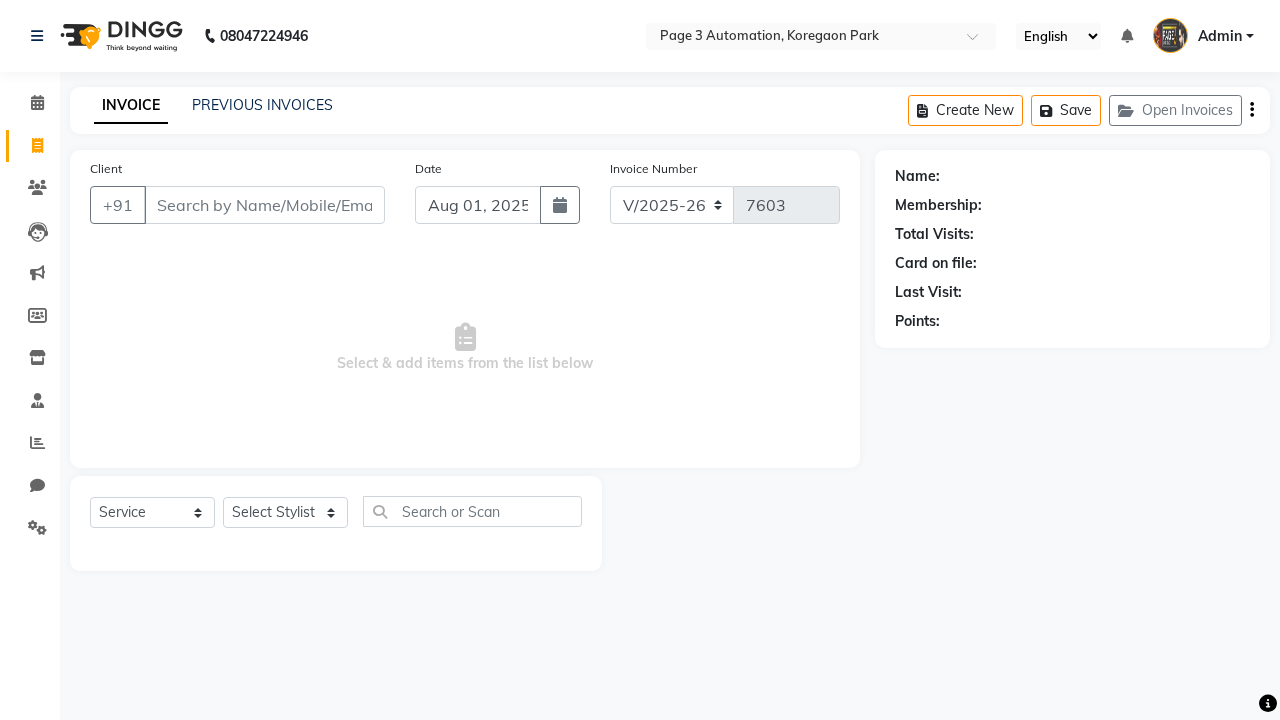 select on "2774" 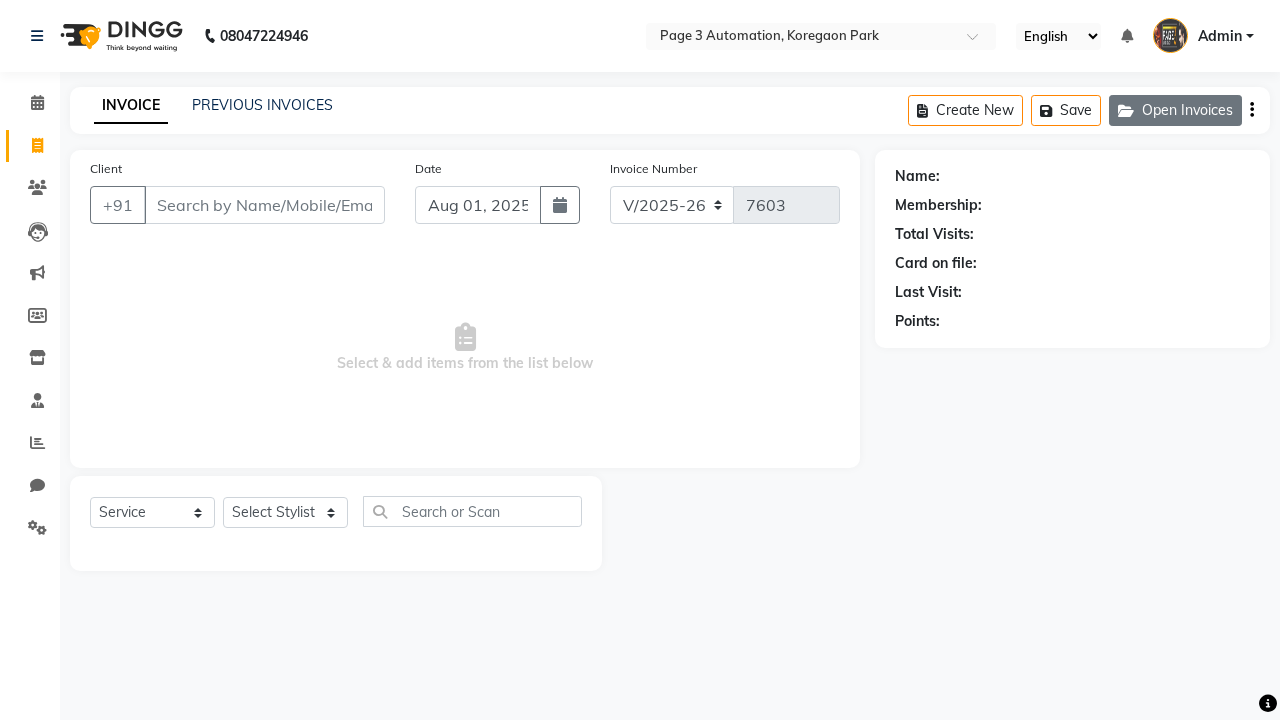 click on "Open Invoices" 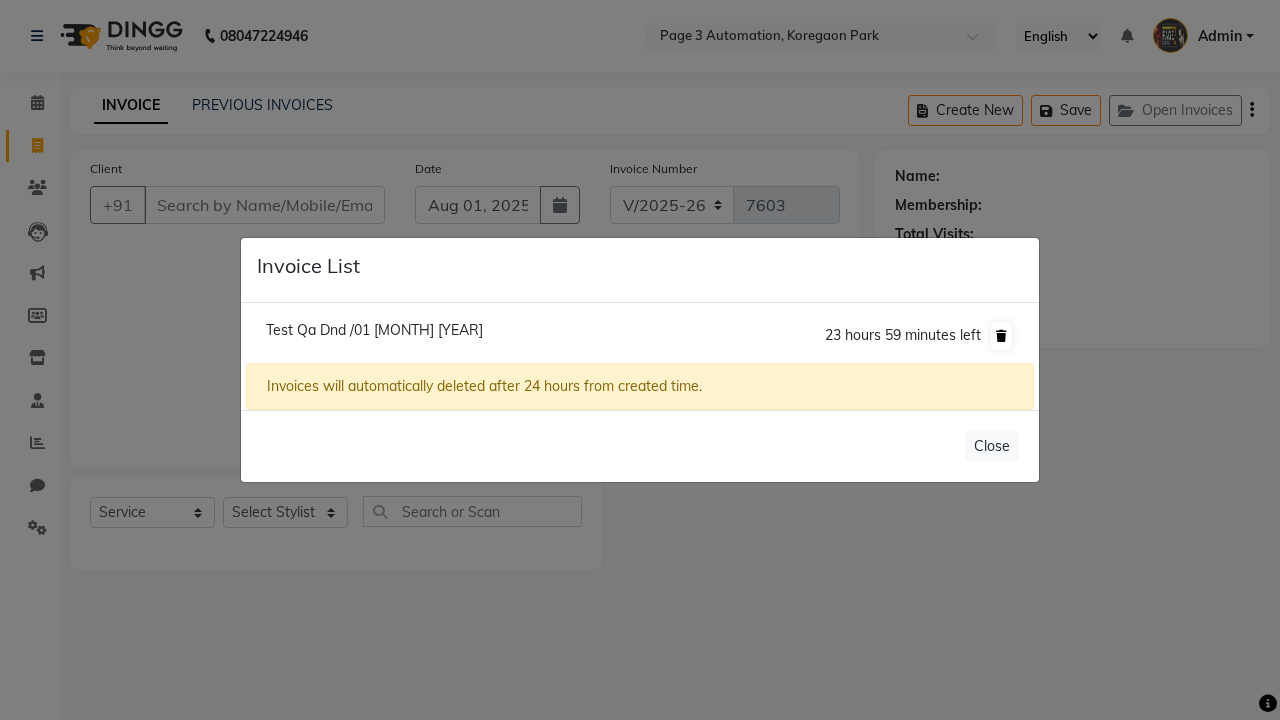 click 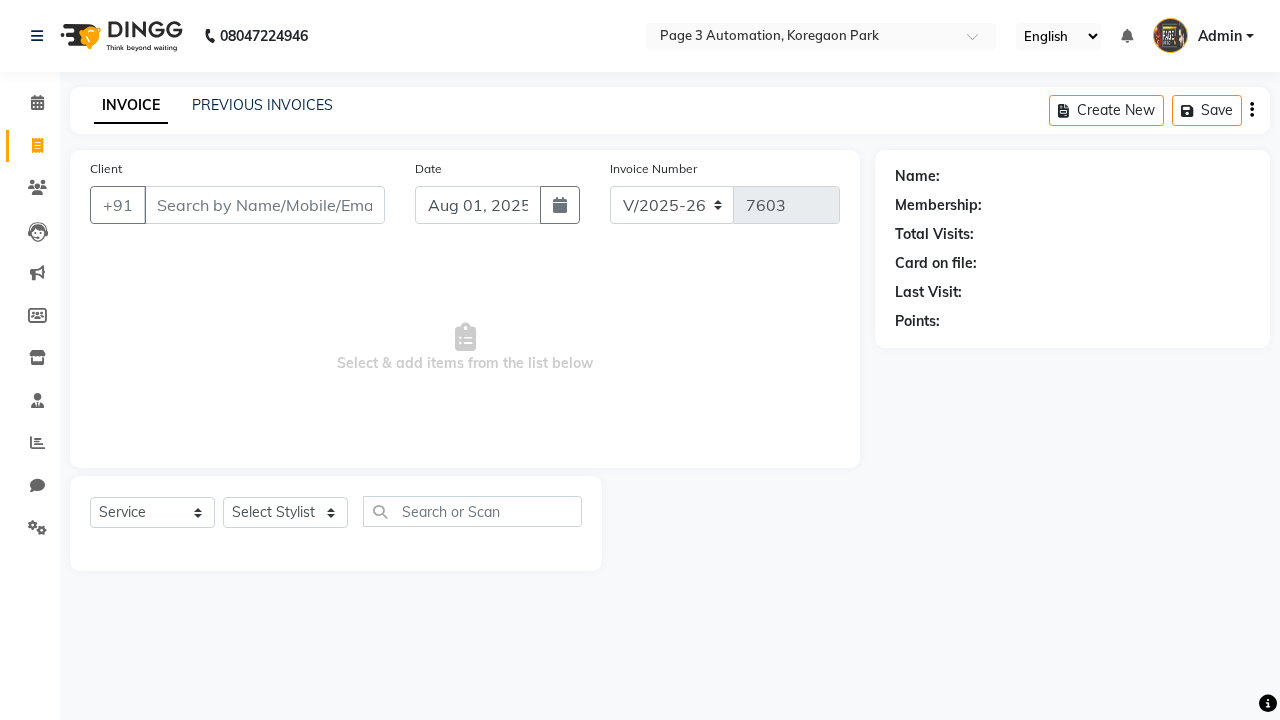 click on "Admin" at bounding box center [1220, 36] 